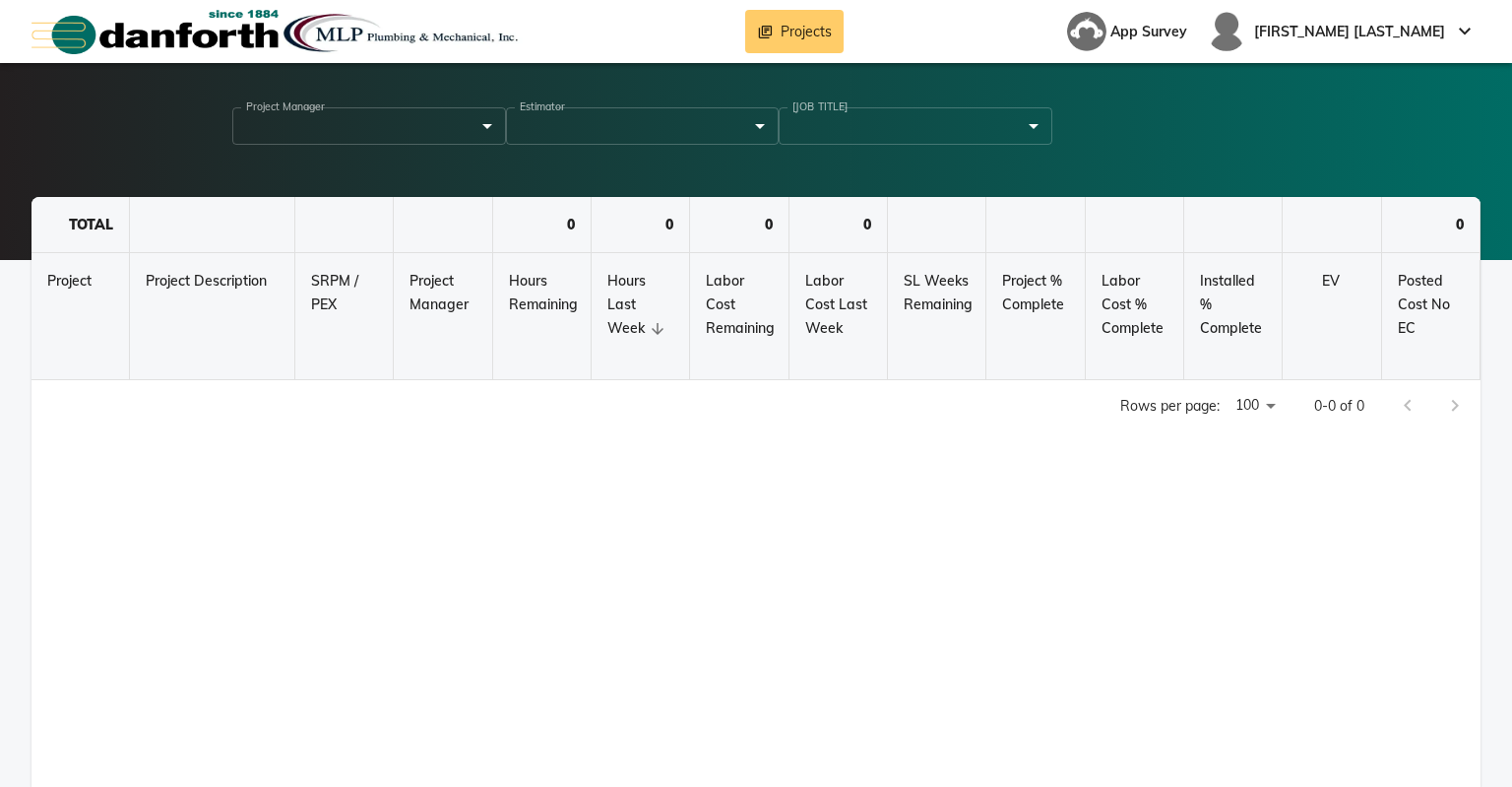 scroll, scrollTop: 0, scrollLeft: 0, axis: both 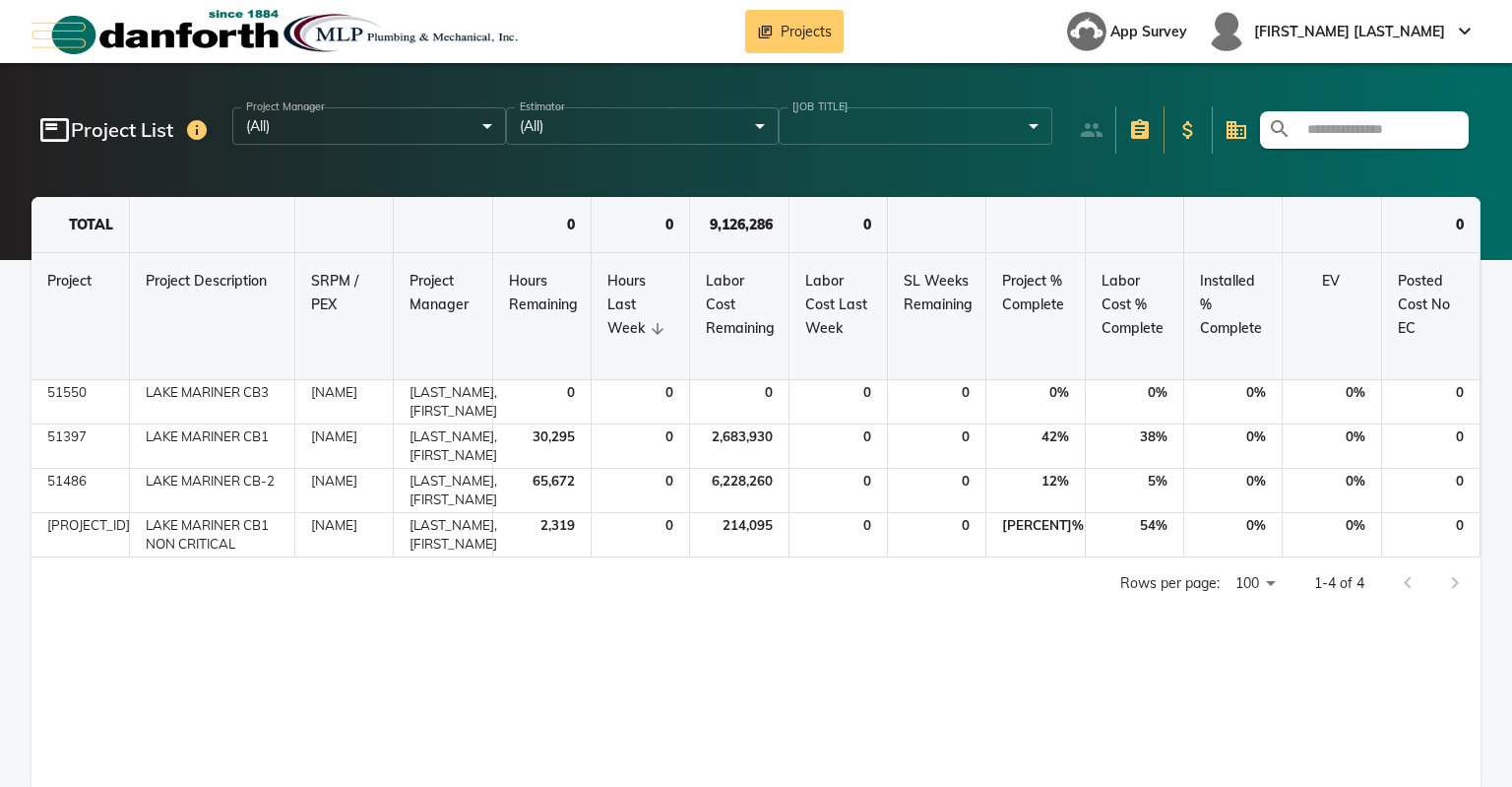 click on "Rows per page: [NUMBER]" at bounding box center [756, 492] 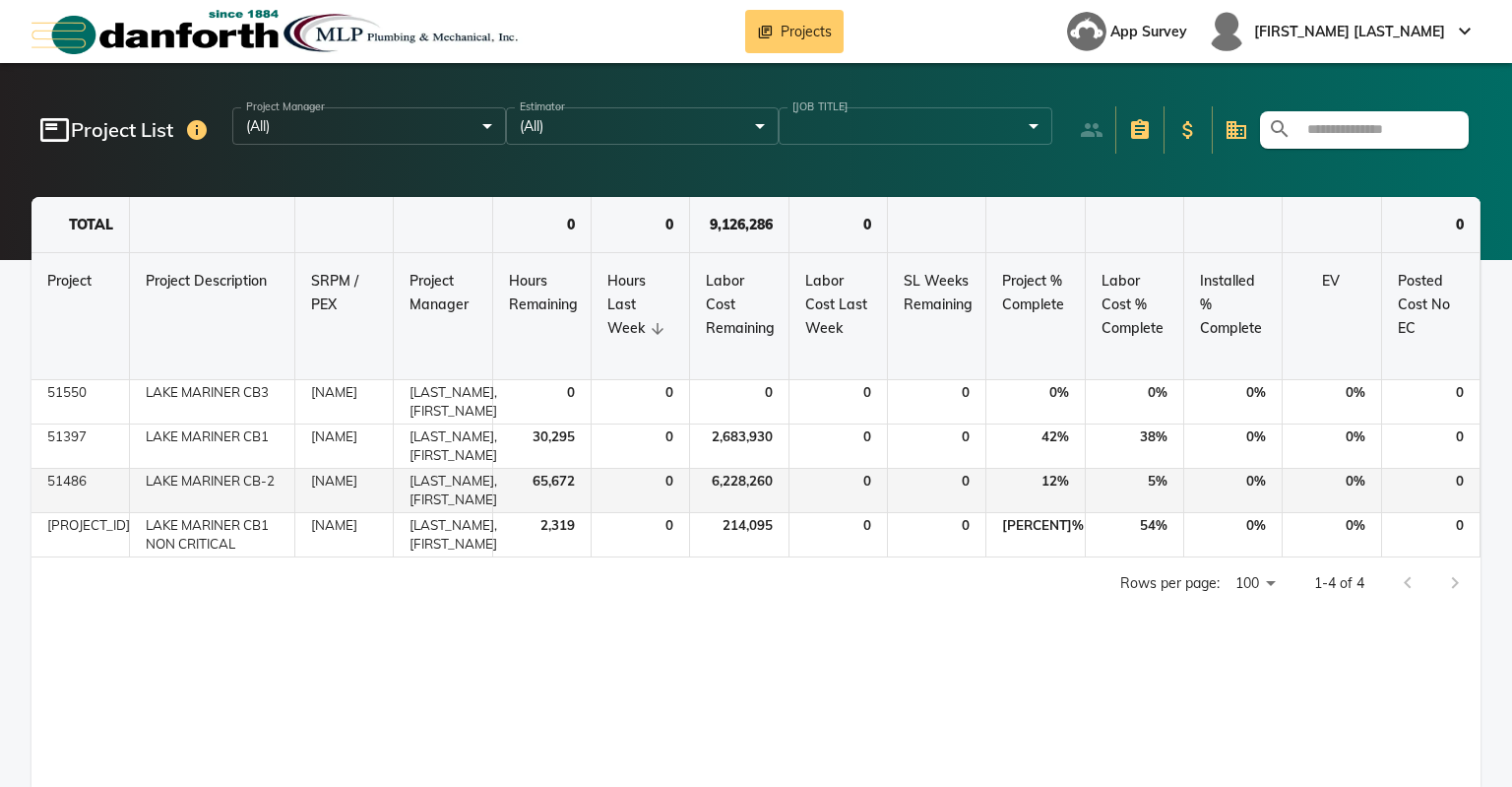 click on "6,228,260" at bounding box center (739, 402) 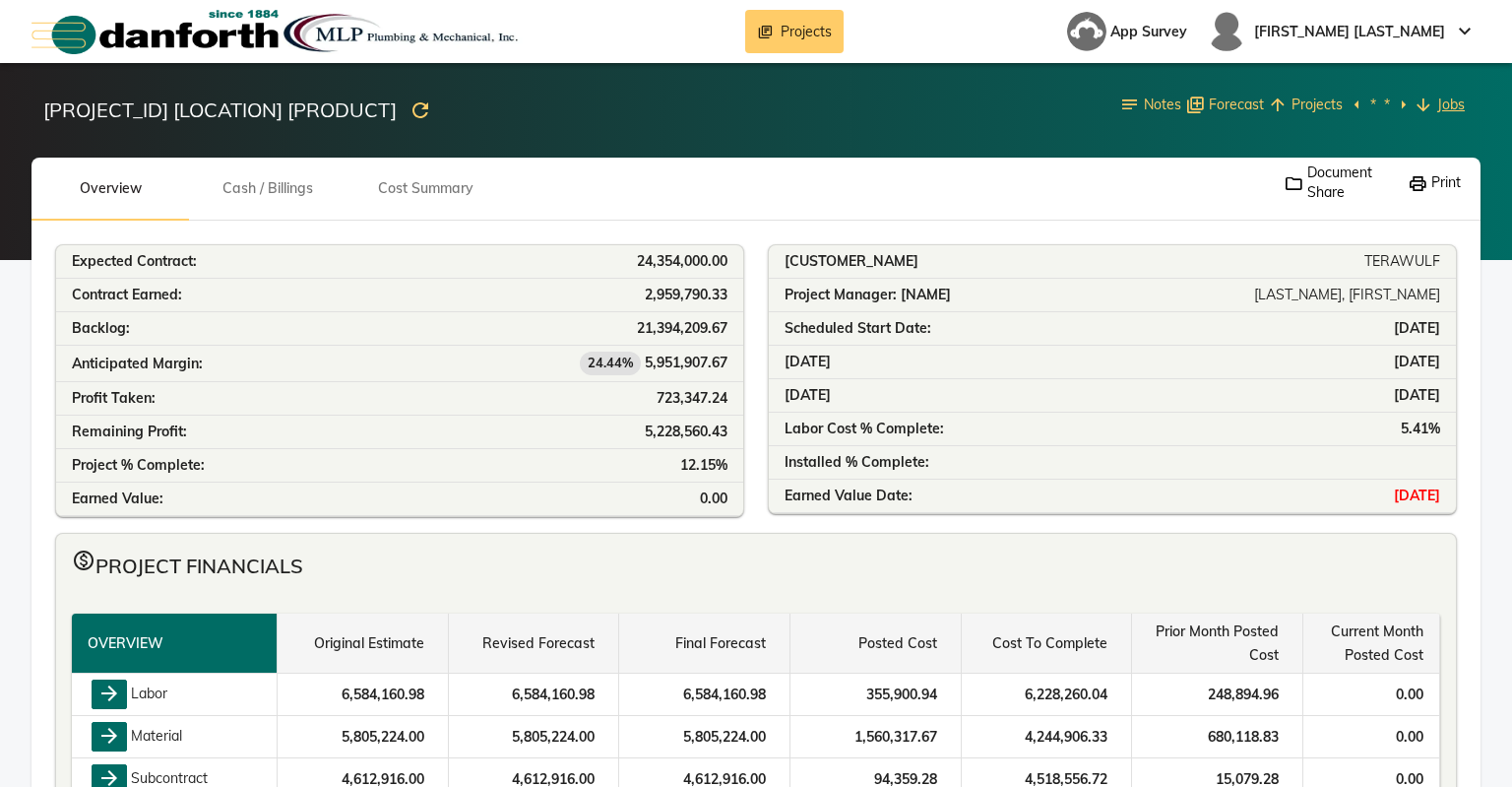click on "Jobs" at bounding box center (1451, 104) 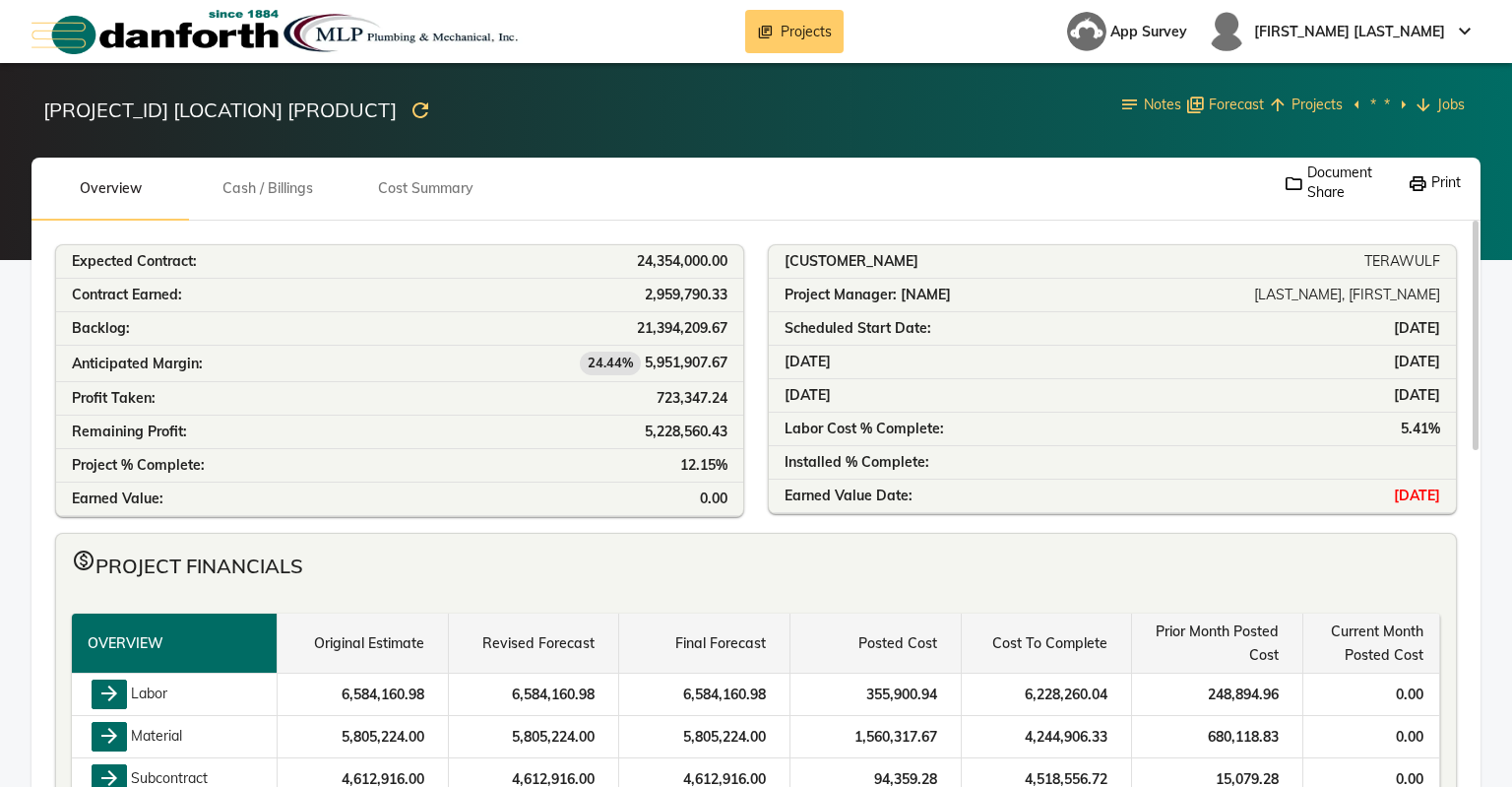 click on "0.00" at bounding box center [568, 261] 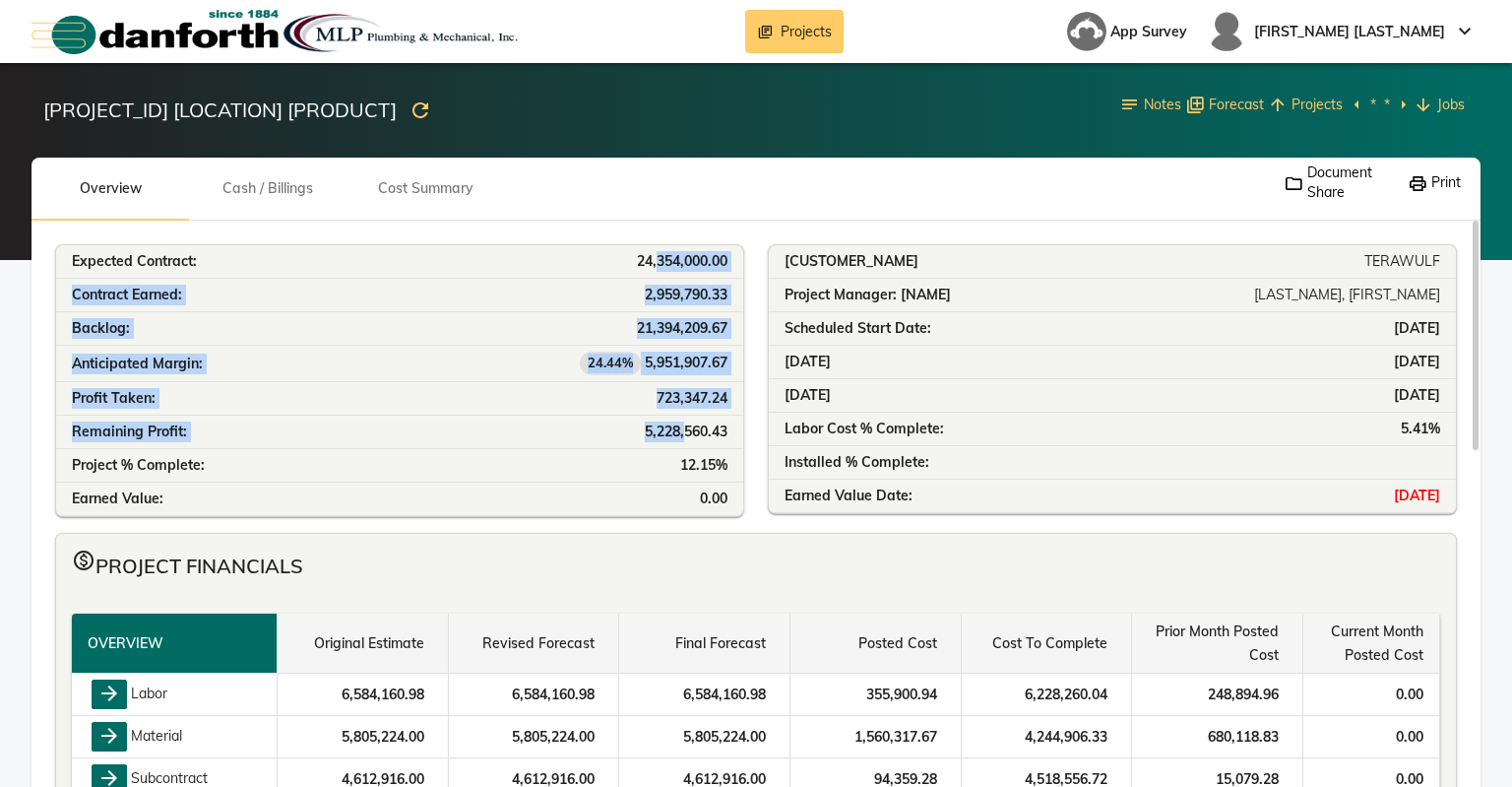 drag, startPoint x: 681, startPoint y: 430, endPoint x: 658, endPoint y: 259, distance: 172.53985 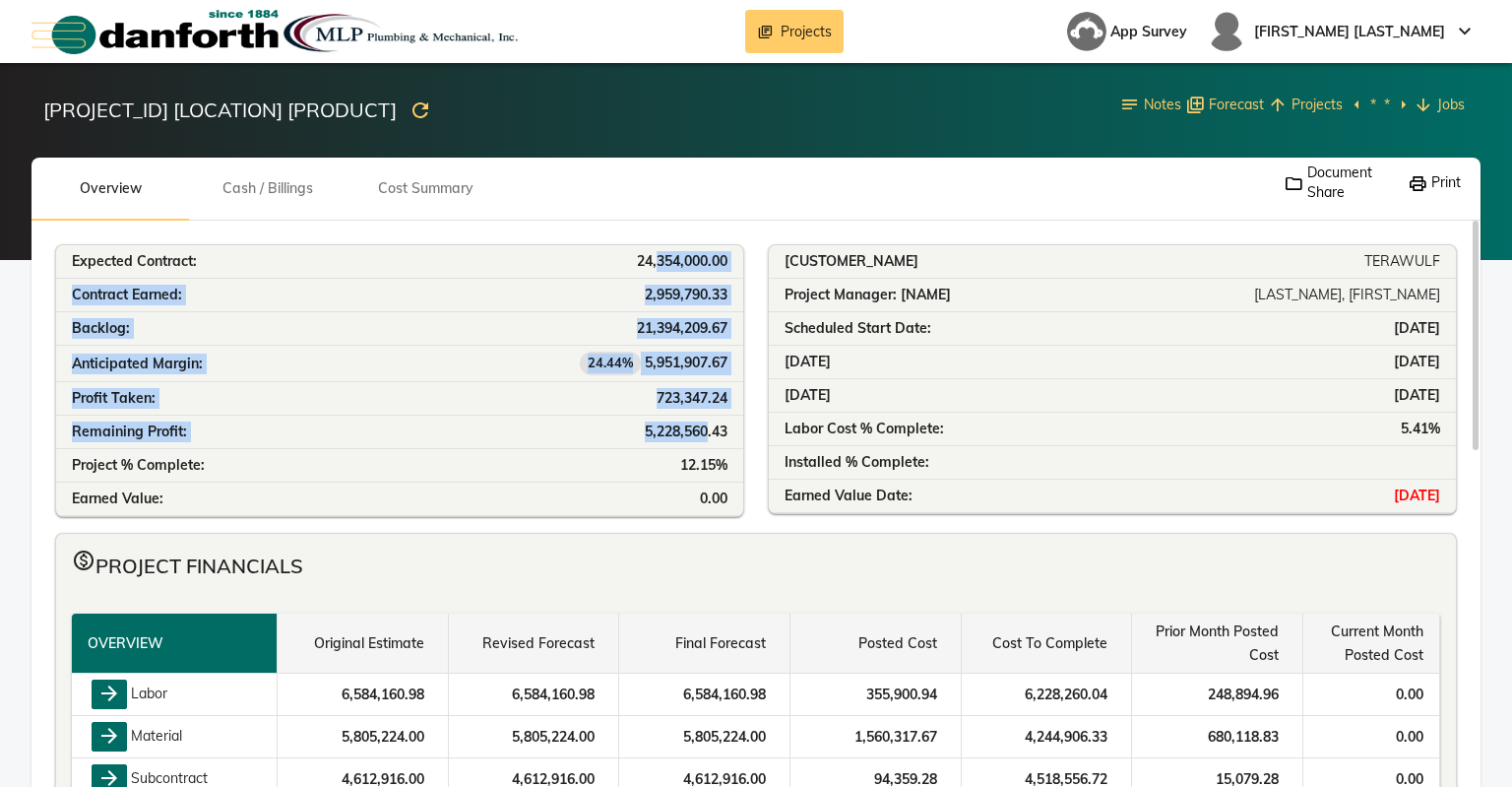 drag, startPoint x: 656, startPoint y: 258, endPoint x: 708, endPoint y: 440, distance: 189.2829 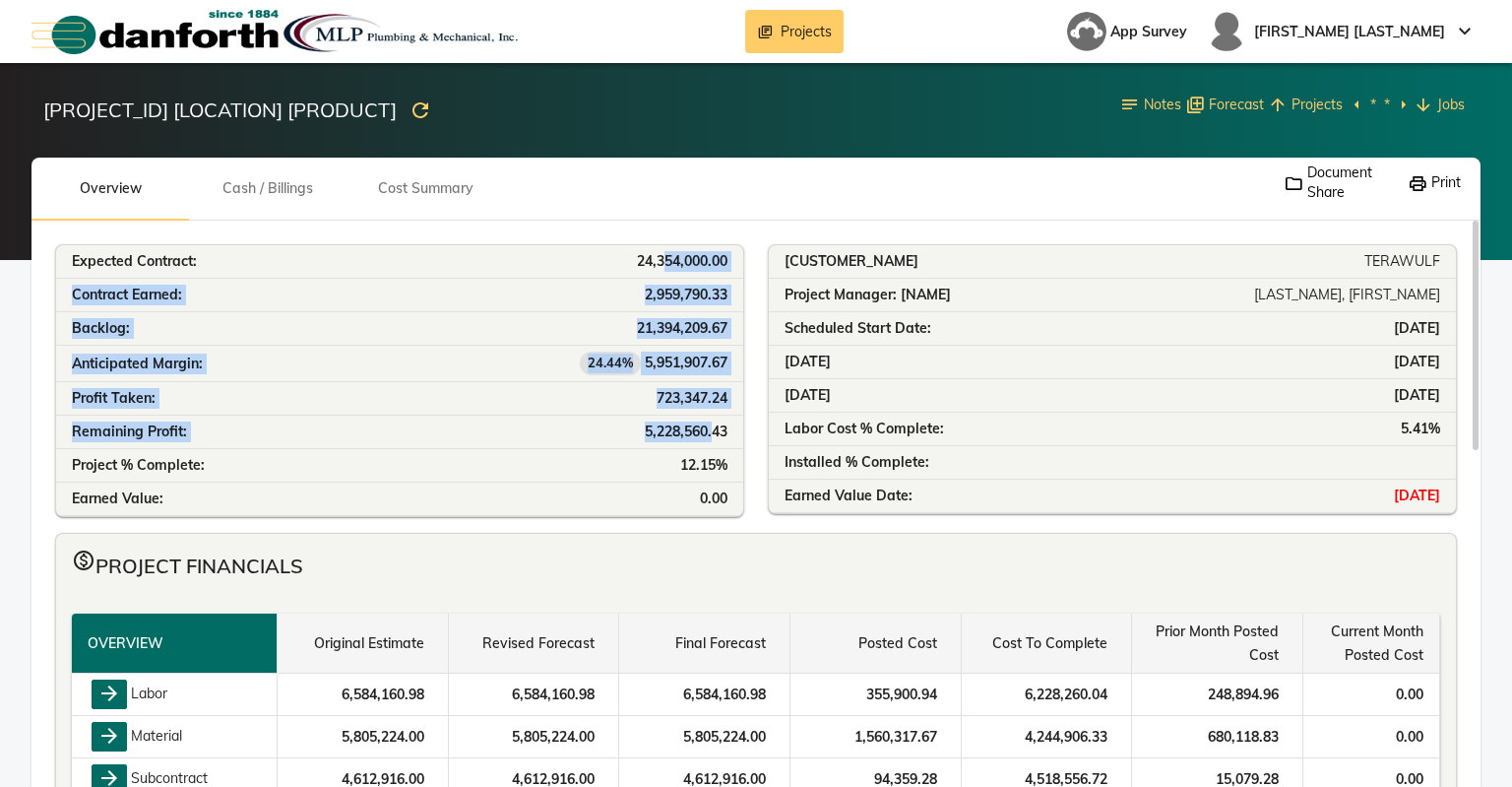 drag, startPoint x: 711, startPoint y: 434, endPoint x: 663, endPoint y: 255, distance: 185.32404 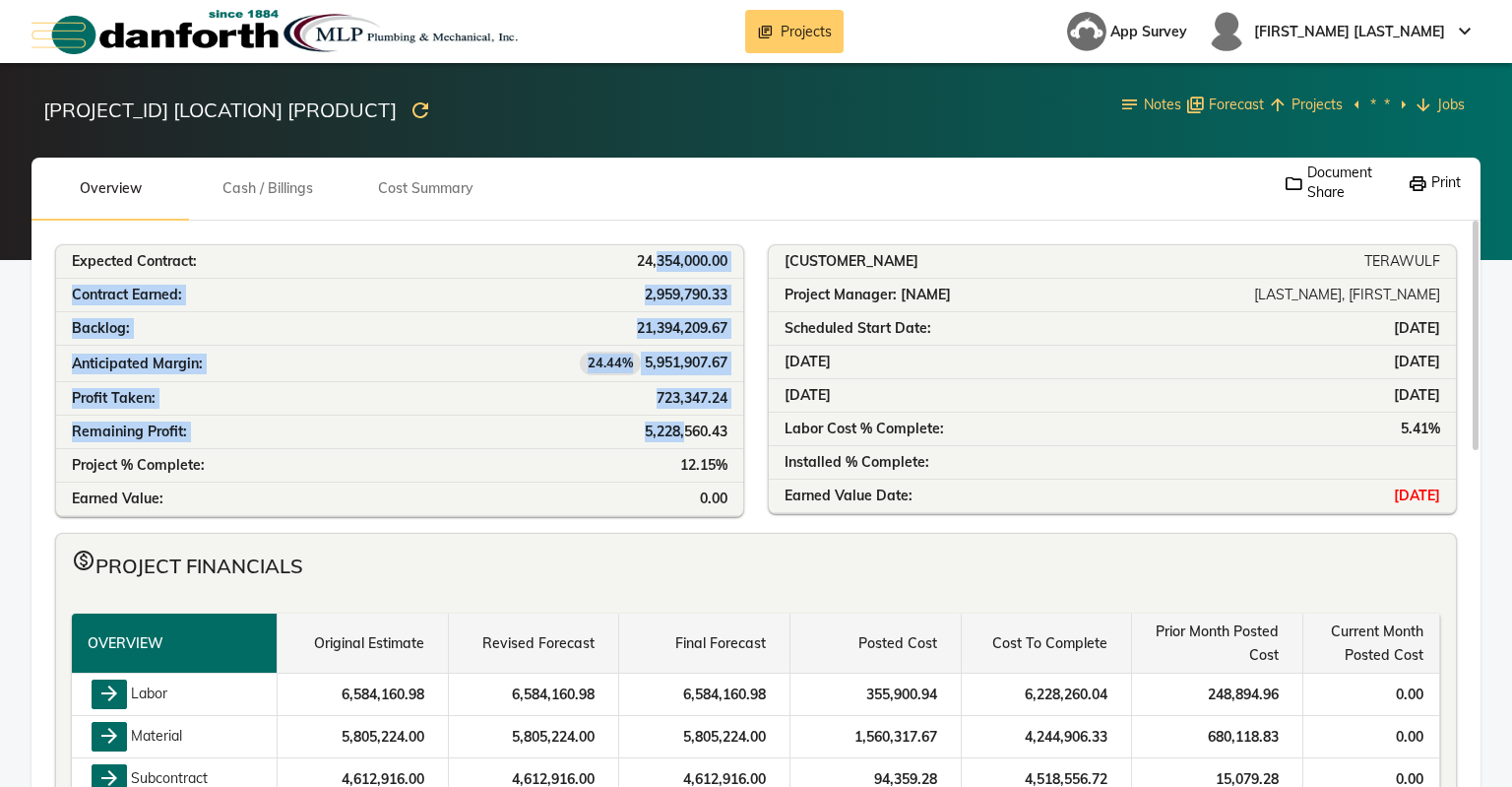 drag, startPoint x: 658, startPoint y: 259, endPoint x: 685, endPoint y: 434, distance: 177.0706 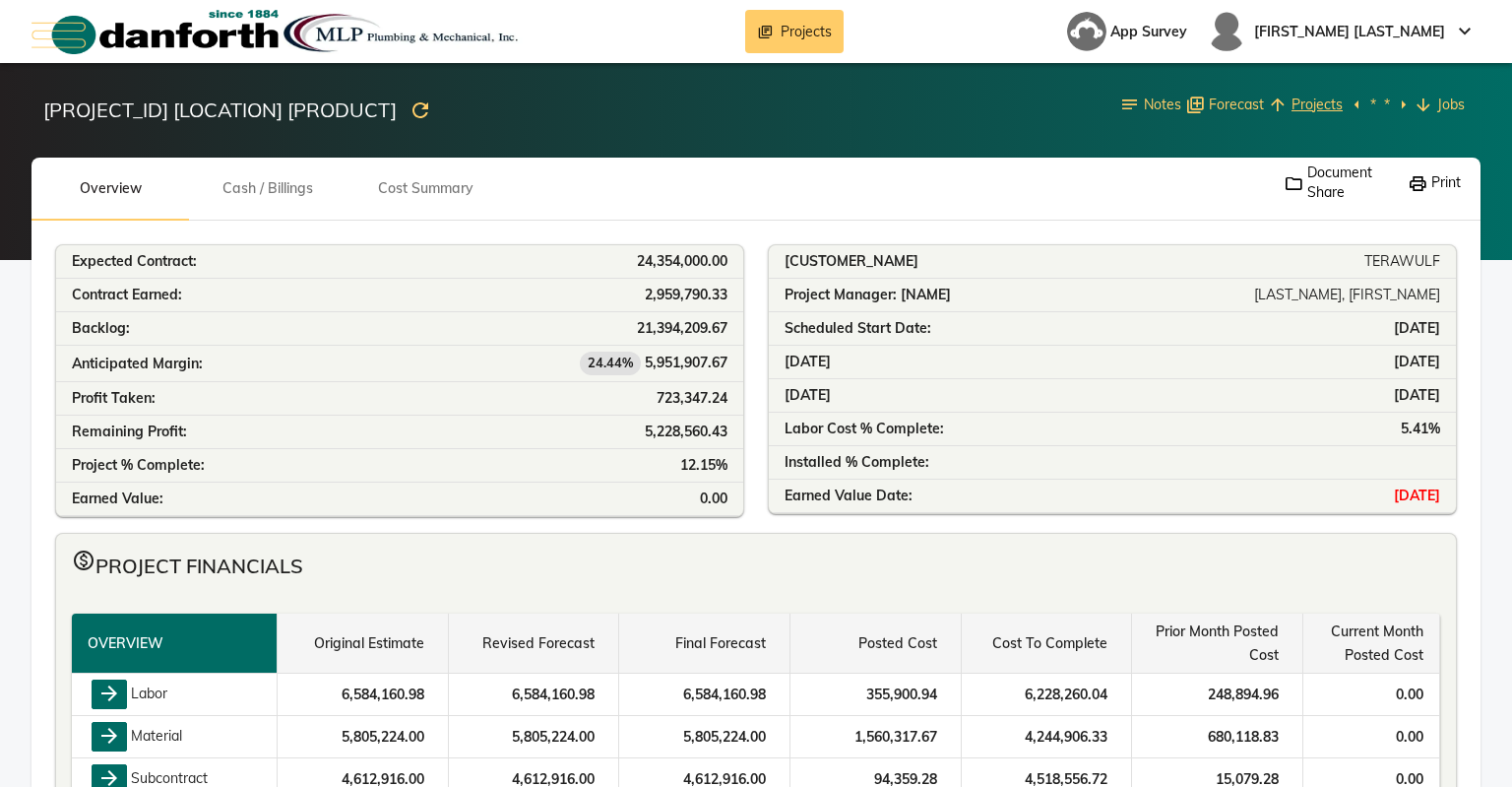 click on "Projects" at bounding box center (1317, 104) 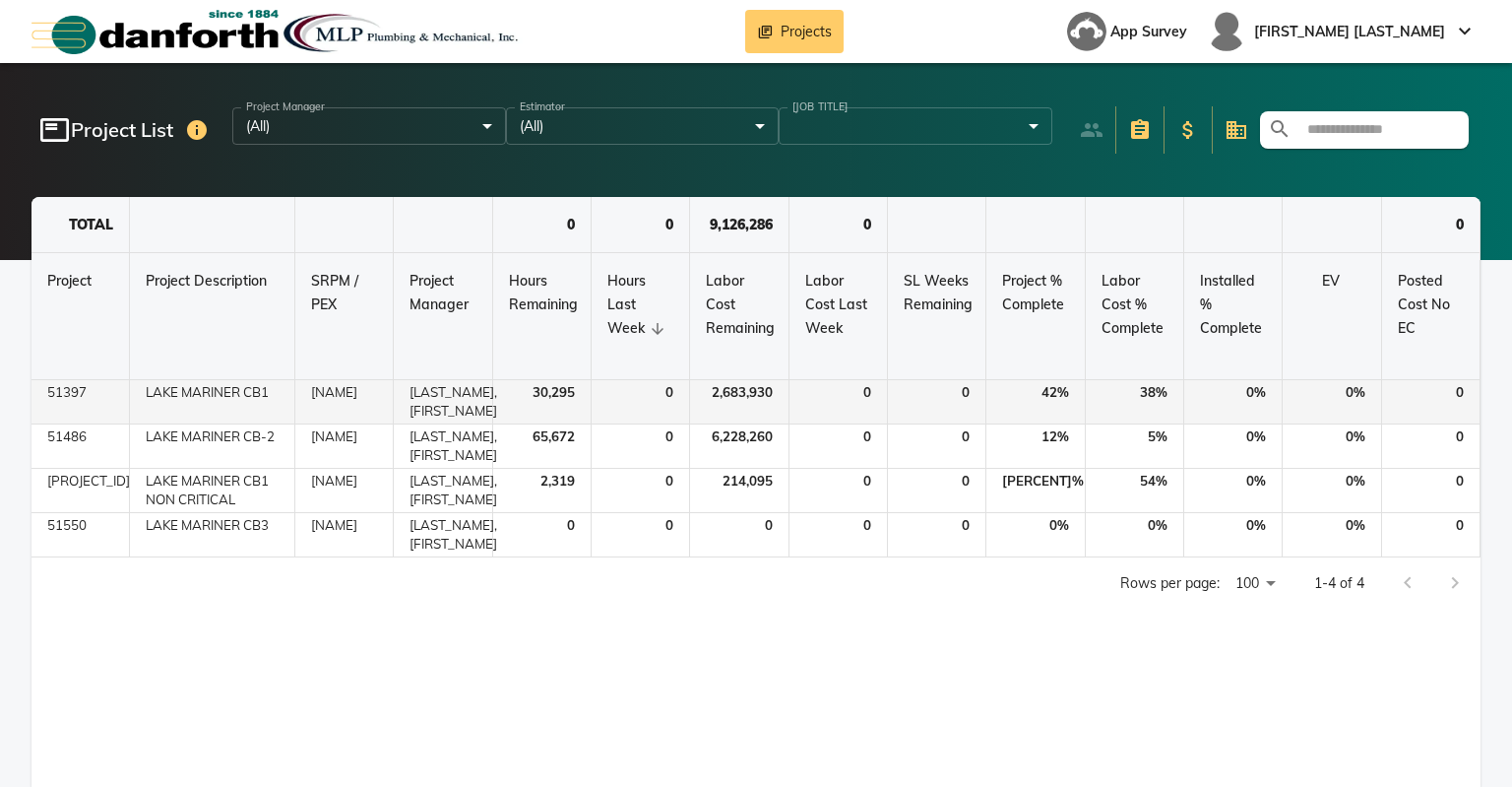 click on "[NAME]" at bounding box center (345, 402) 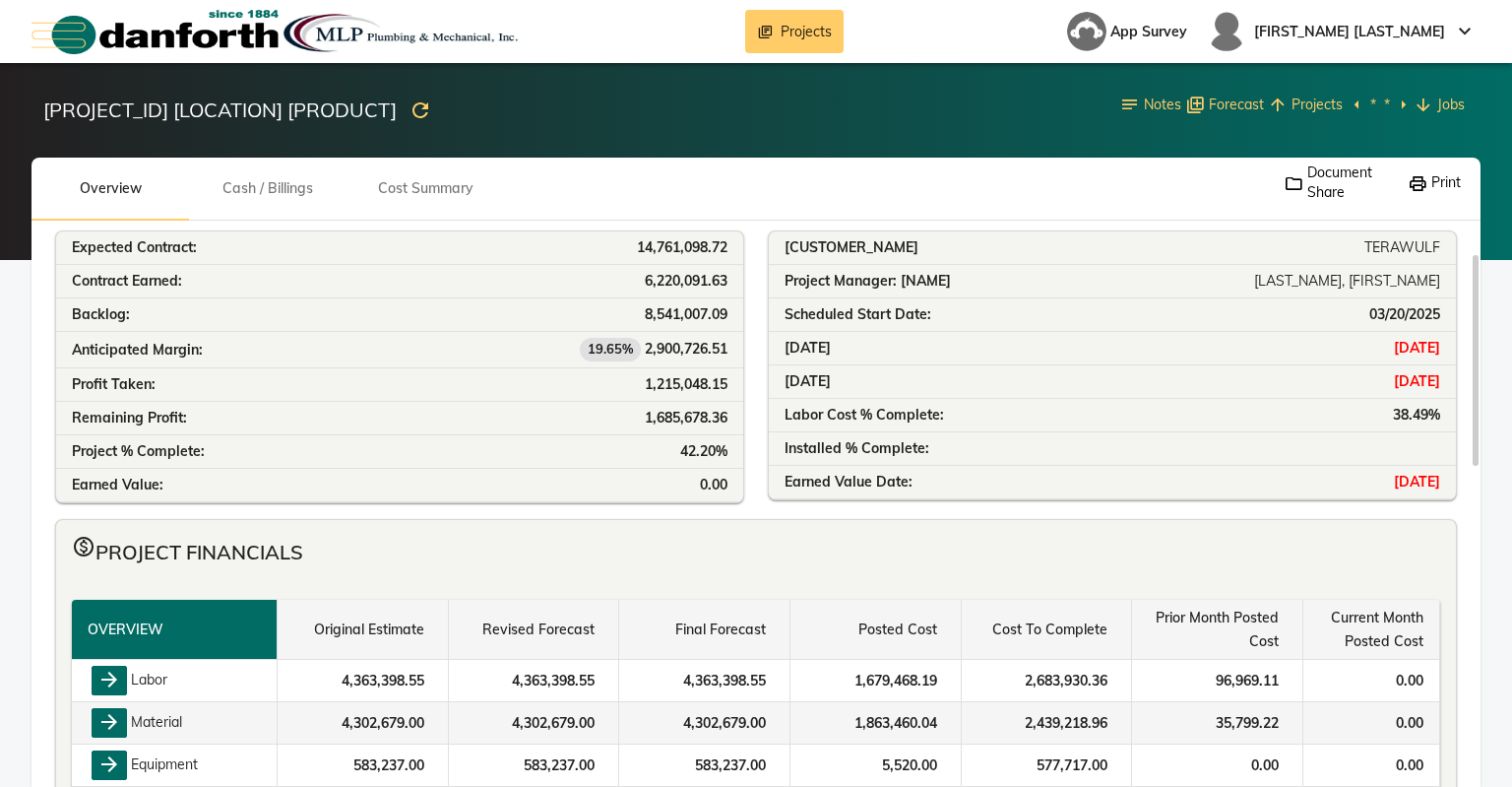 scroll, scrollTop: 0, scrollLeft: 0, axis: both 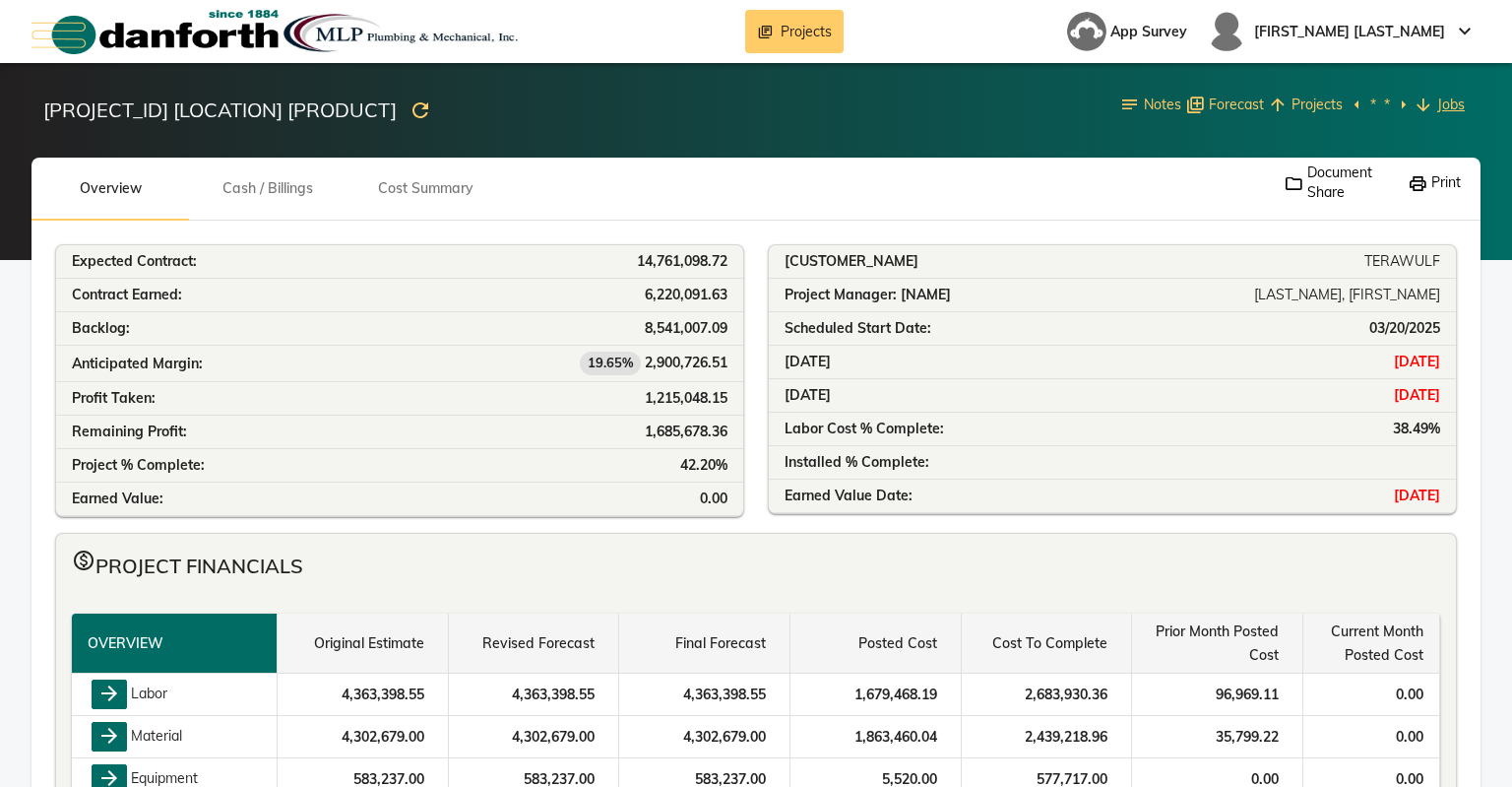 click on "Jobs" at bounding box center [1451, 104] 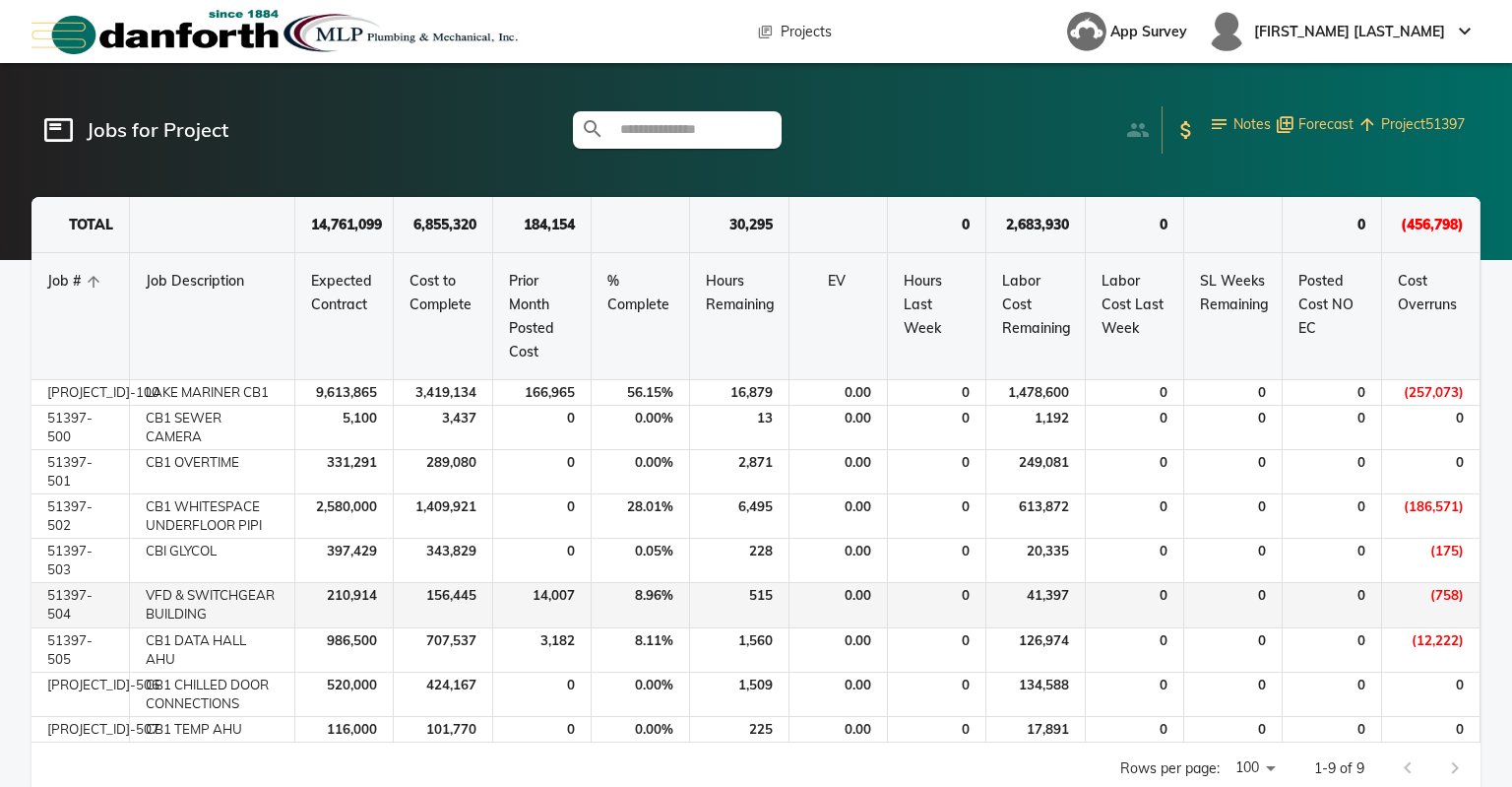 scroll, scrollTop: 43, scrollLeft: 0, axis: vertical 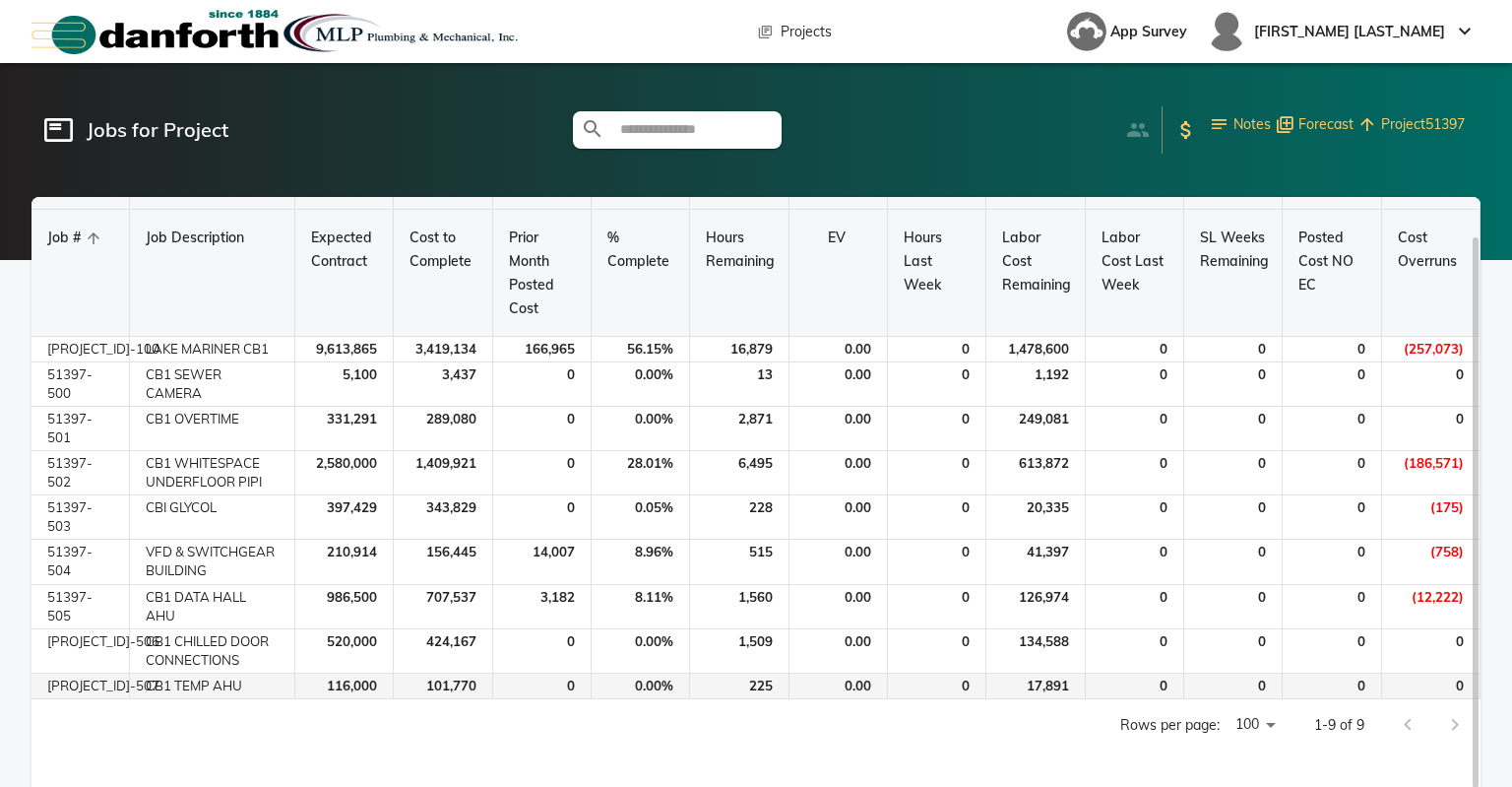 click on "0" at bounding box center (542, 350) 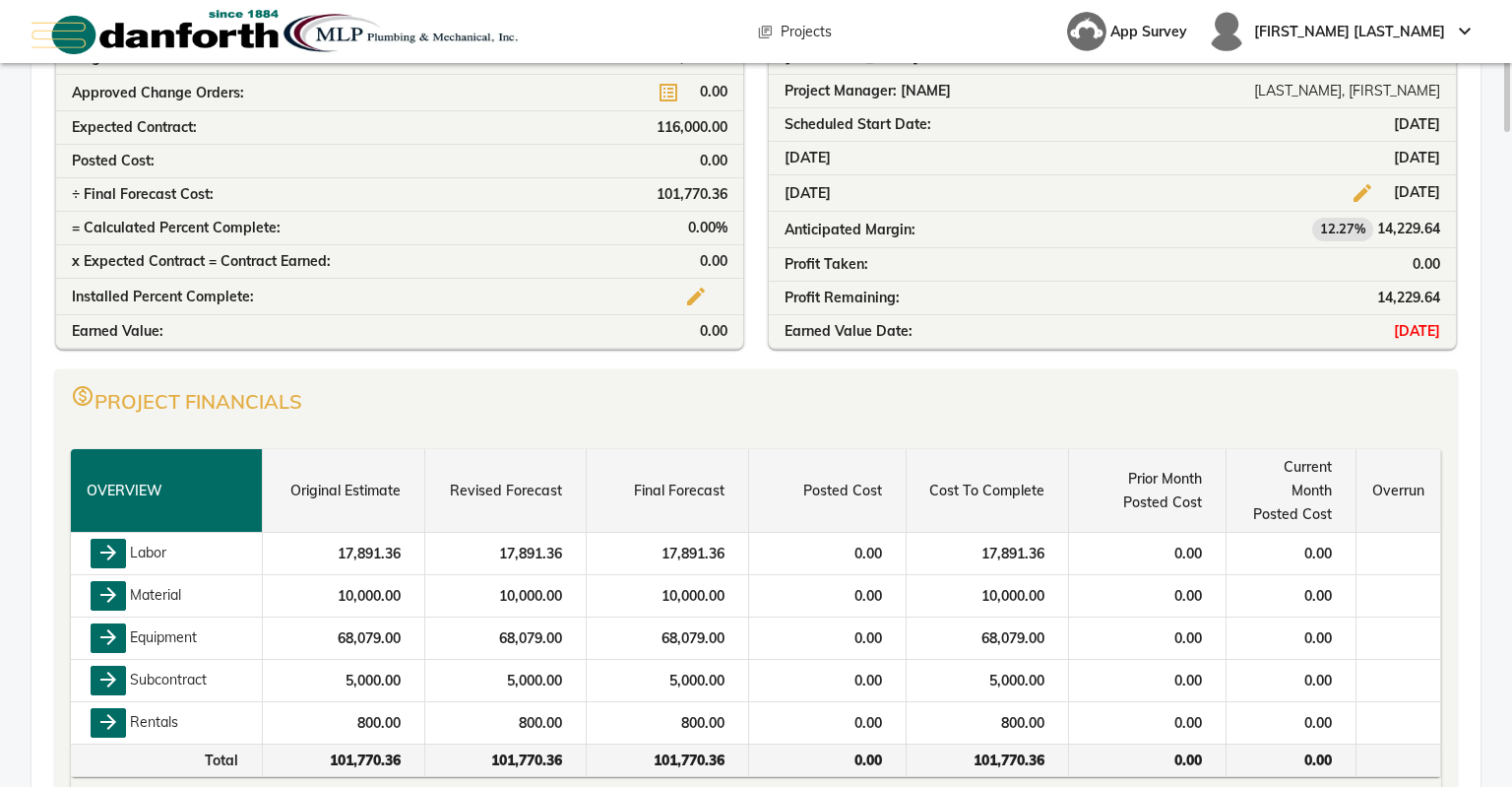 scroll, scrollTop: 0, scrollLeft: 0, axis: both 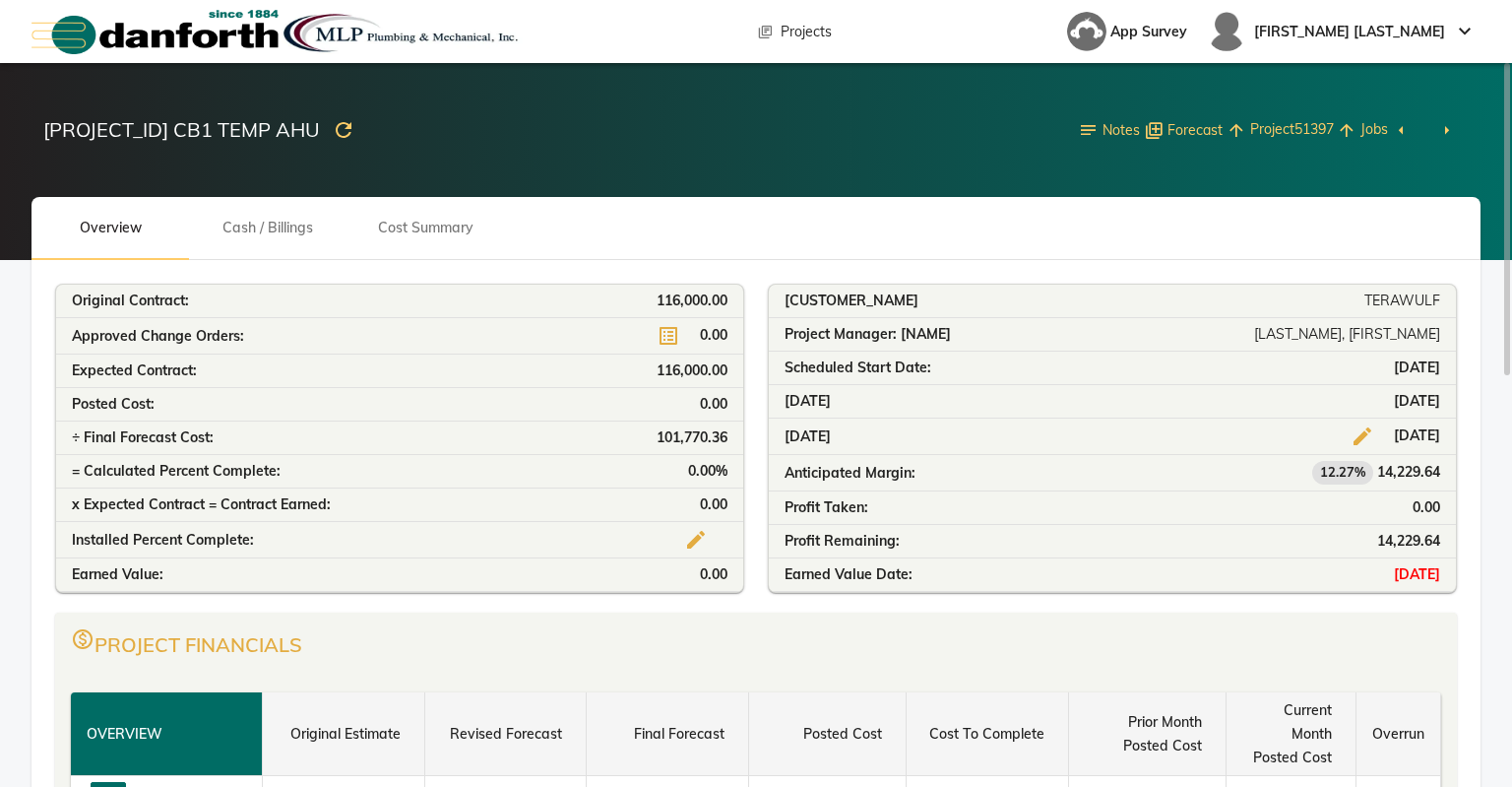 click on "arrow_left" at bounding box center [1401, 130] 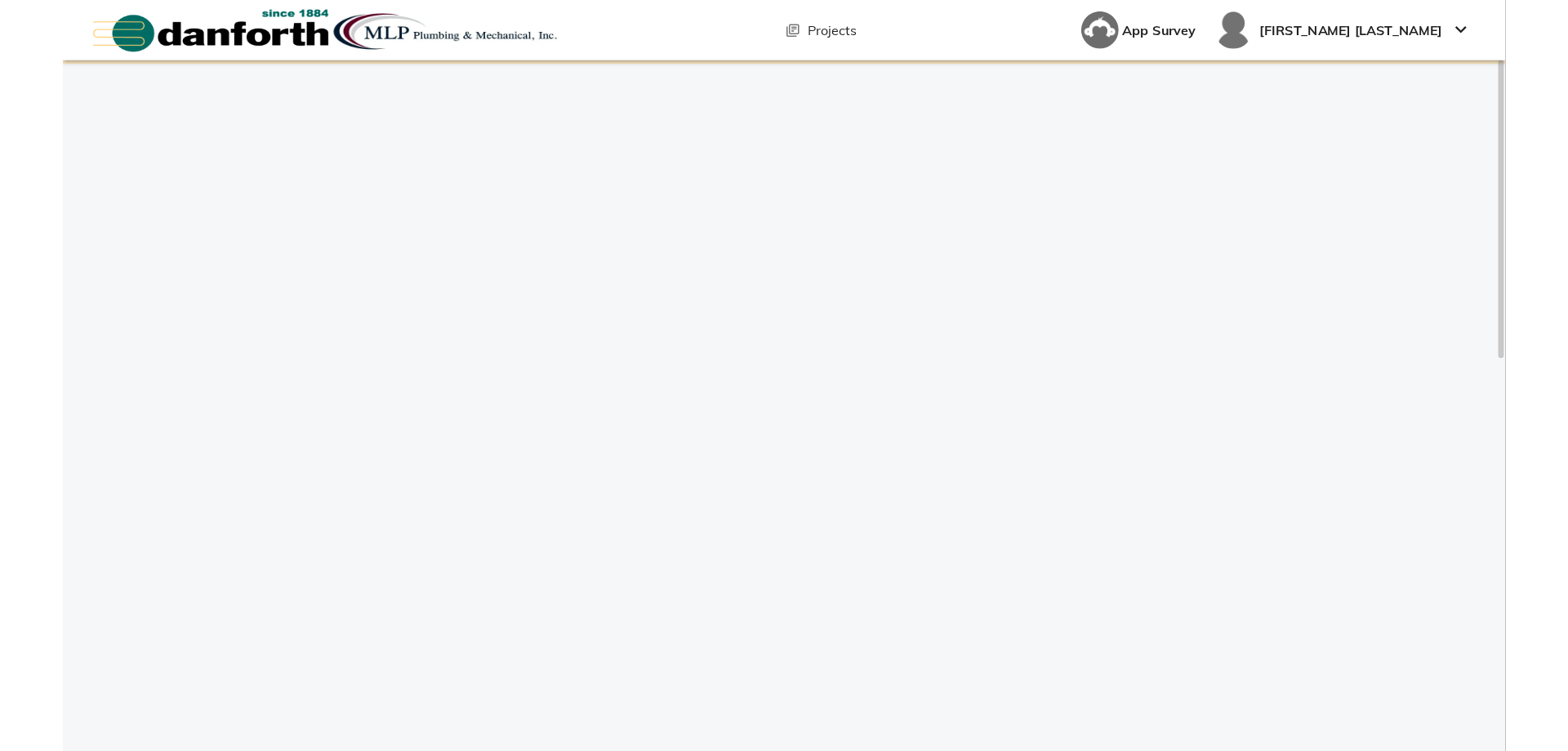 scroll, scrollTop: 0, scrollLeft: 0, axis: both 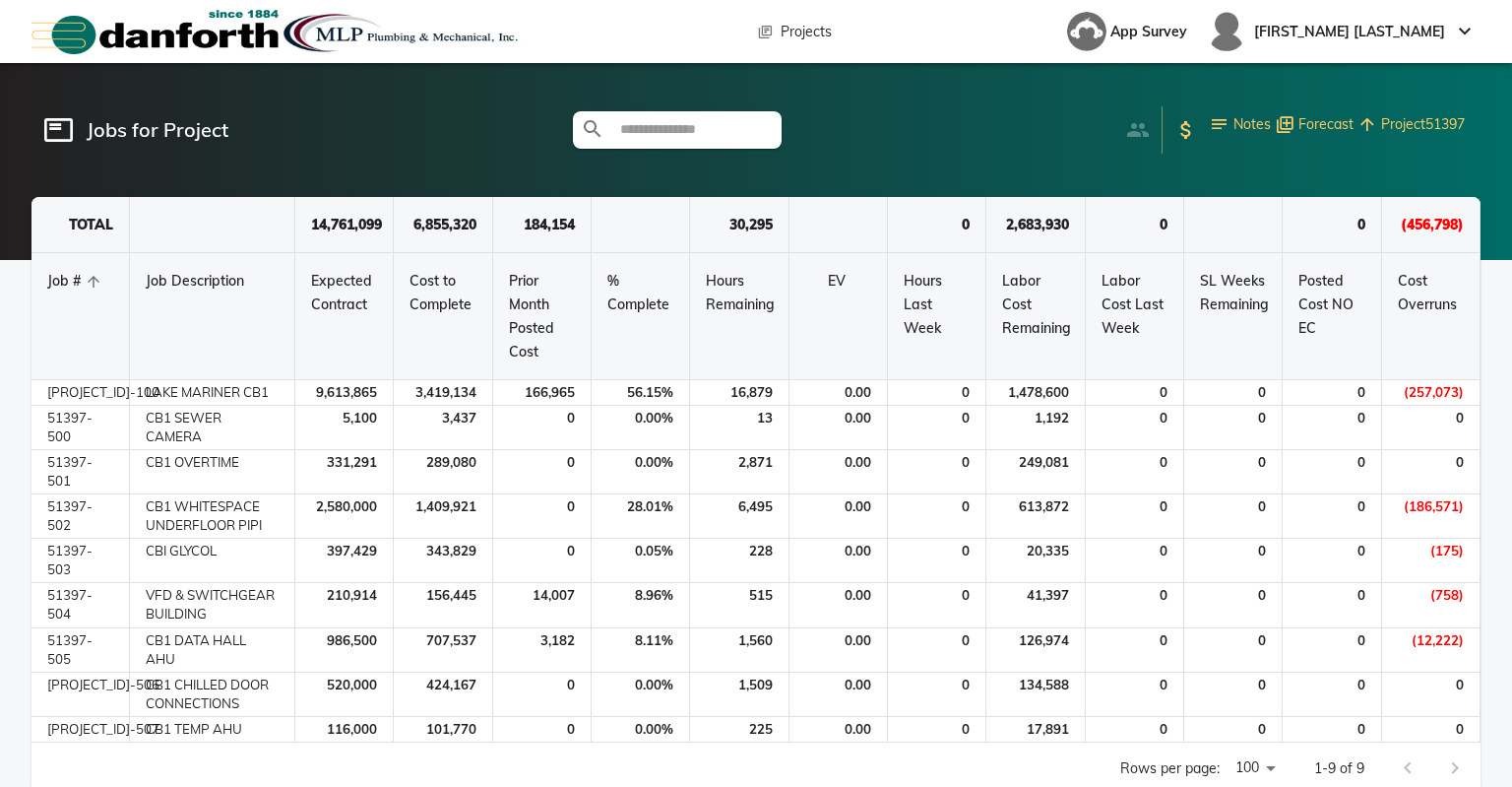 click on "Project [PROJECT_ID]" at bounding box center [1422, 124] 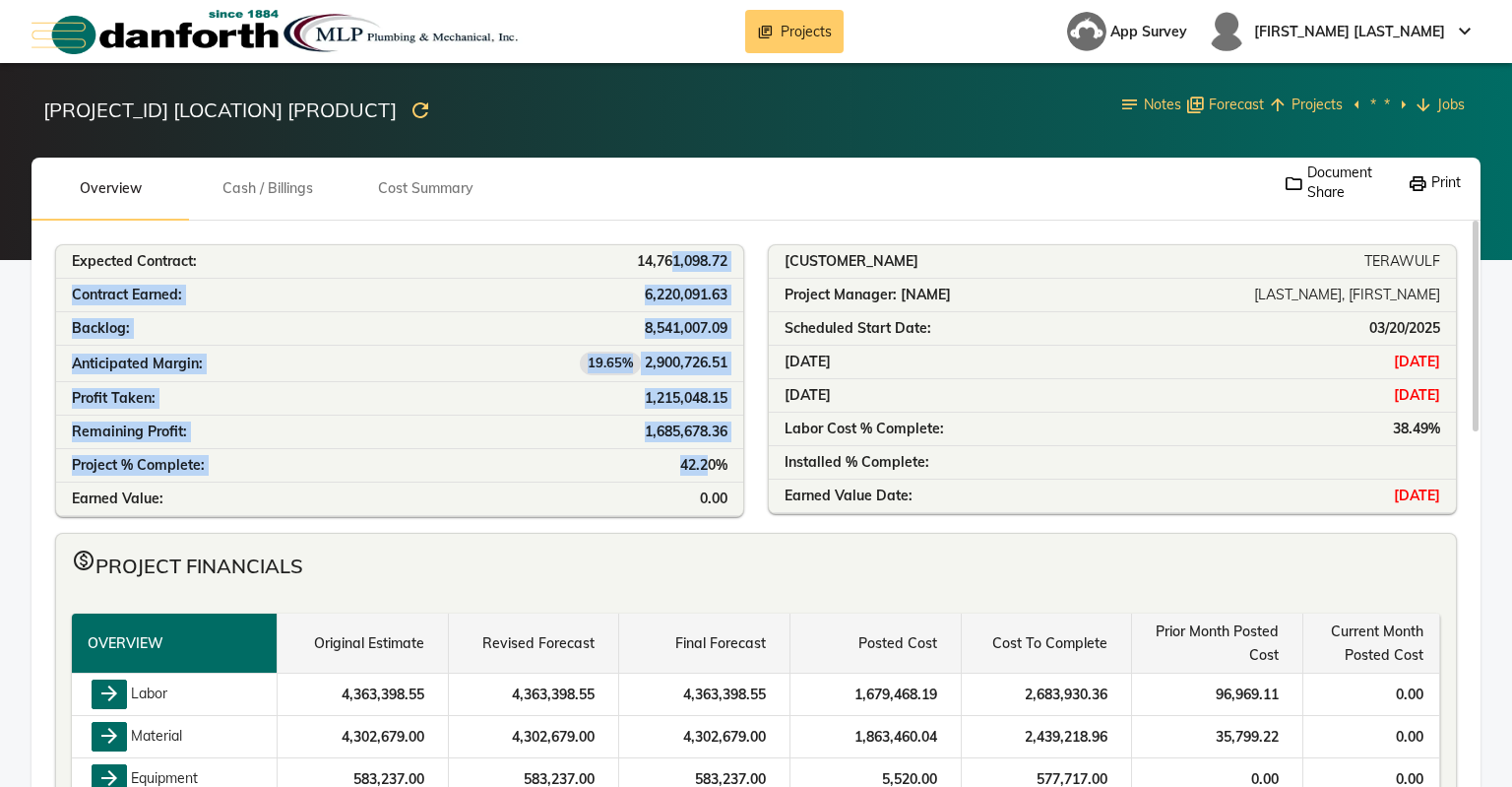 drag, startPoint x: 701, startPoint y: 466, endPoint x: 670, endPoint y: 271, distance: 197.44873 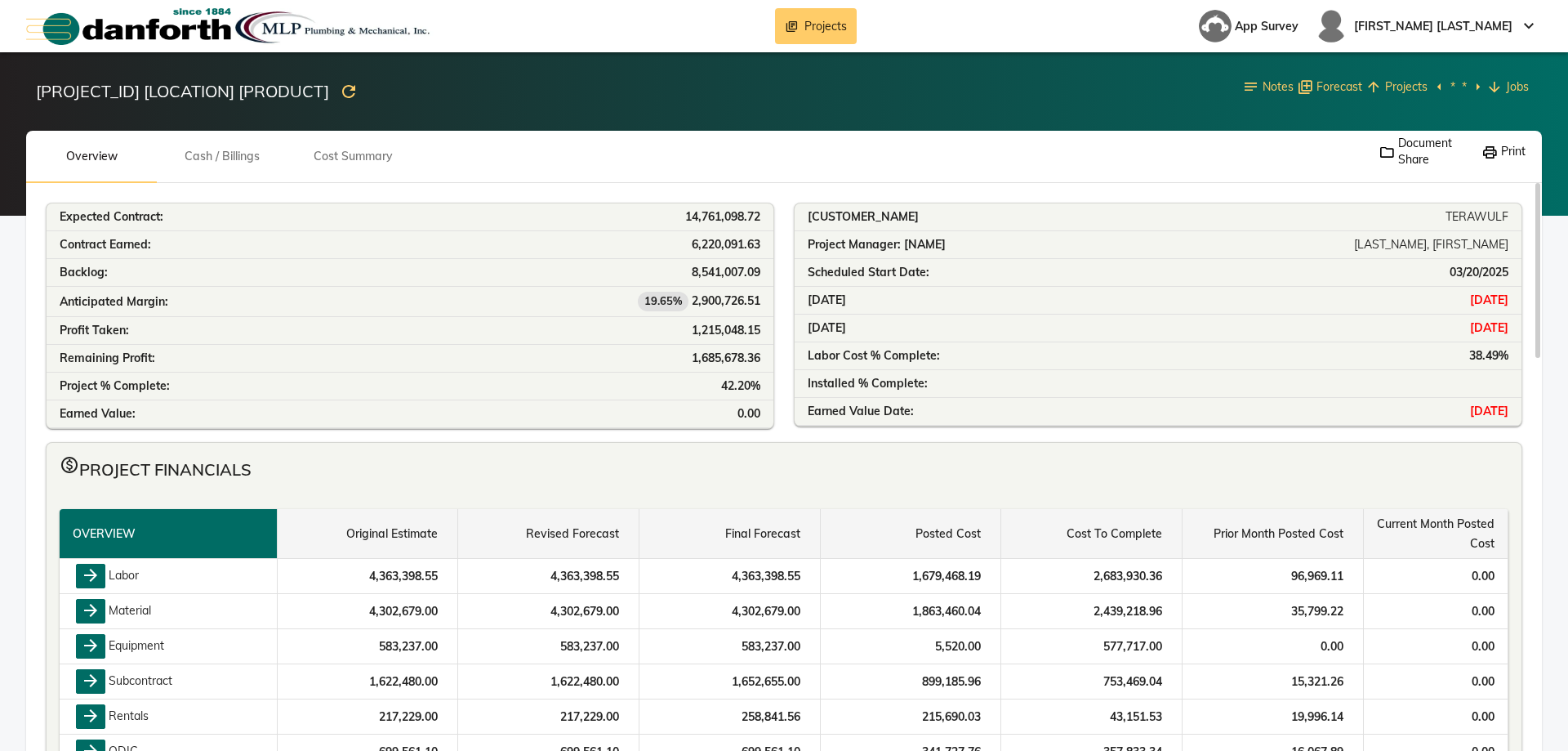 click on "1,685,678.36" at bounding box center [588, 217] 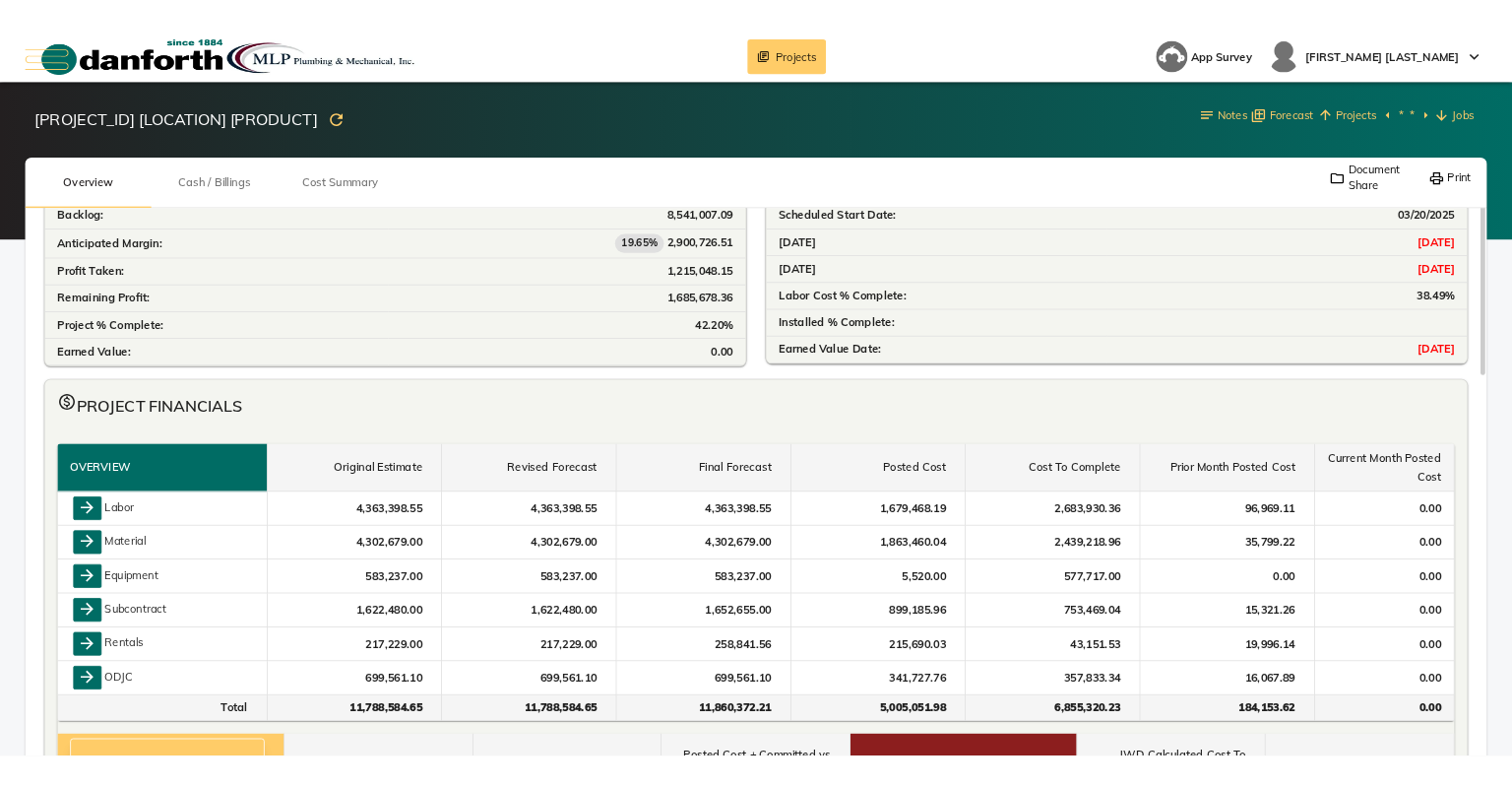 scroll, scrollTop: 0, scrollLeft: 0, axis: both 